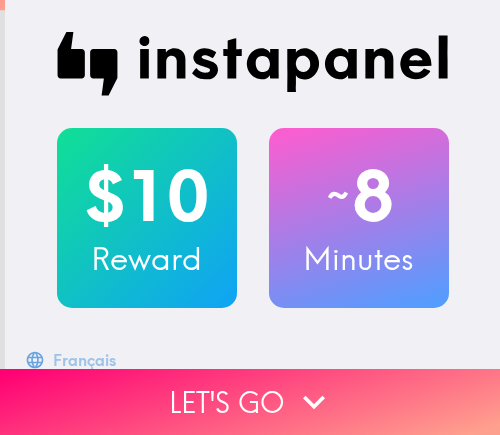scroll, scrollTop: 0, scrollLeft: 0, axis: both 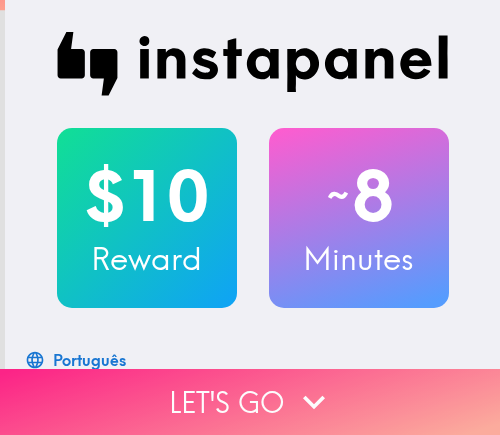 click on "Let's go" at bounding box center [250, 402] 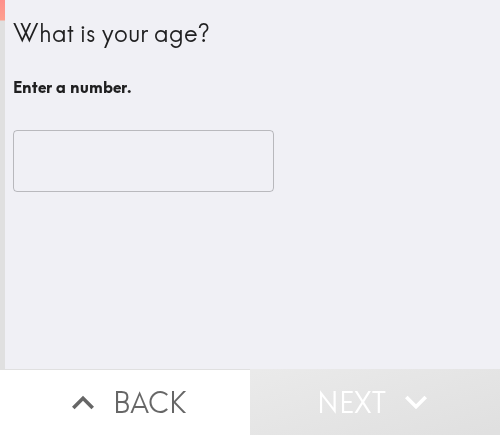 drag, startPoint x: 41, startPoint y: 174, endPoint x: 53, endPoint y: 163, distance: 16.27882 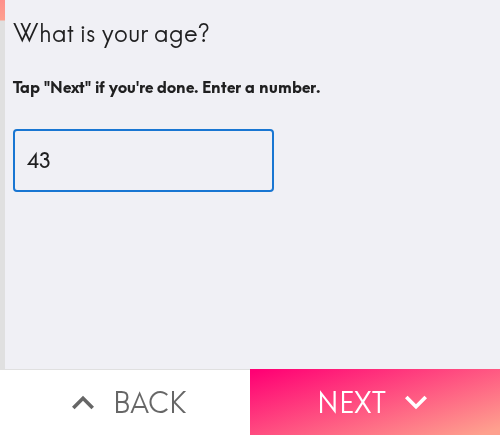 type on "43" 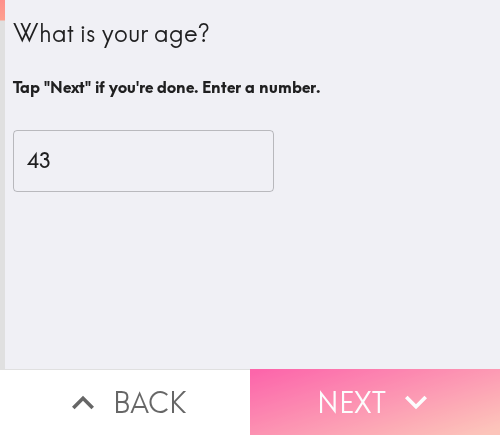 click on "Next" at bounding box center [375, 402] 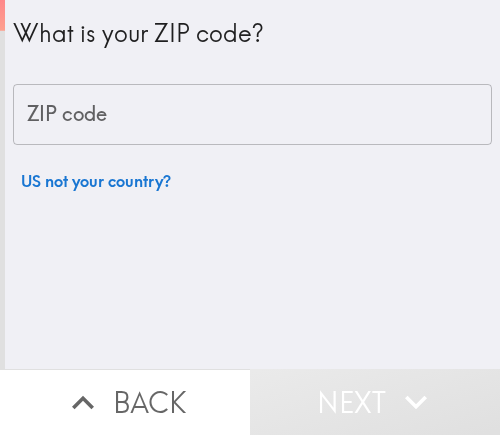 drag, startPoint x: 195, startPoint y: 127, endPoint x: 24, endPoint y: 141, distance: 171.57214 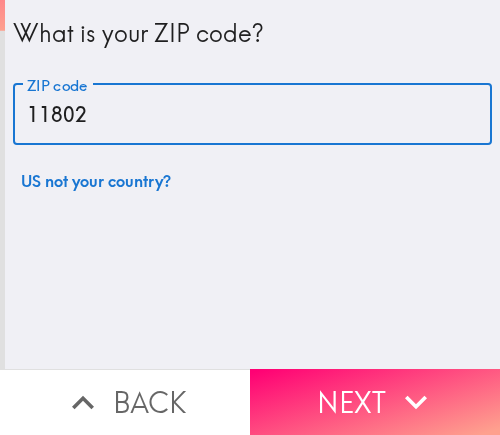 type on "11802" 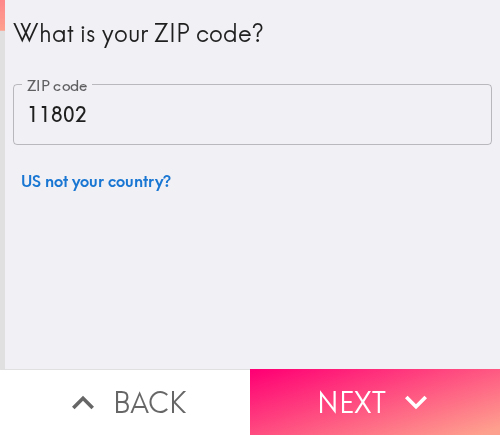 drag, startPoint x: 314, startPoint y: 369, endPoint x: 488, endPoint y: 369, distance: 174 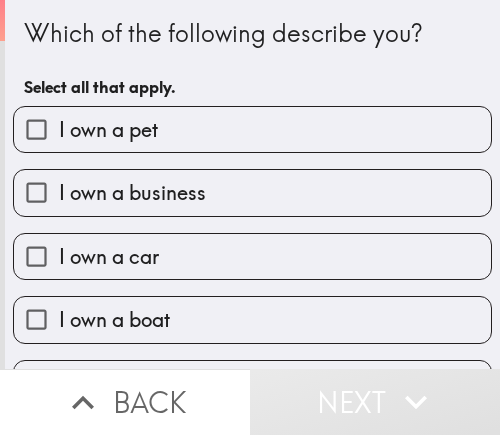 click on "Which of the following describe you? Select all that apply." at bounding box center (252, 61) 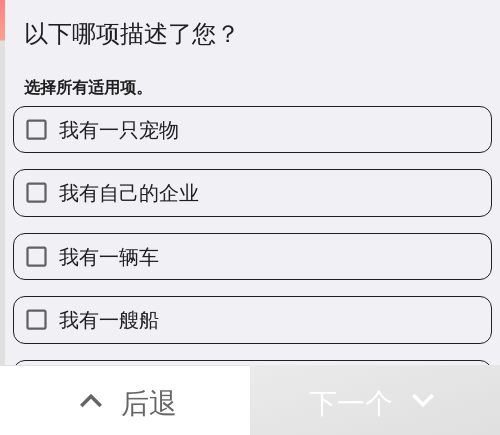 click on "我有自己的企业" at bounding box center (252, 192) 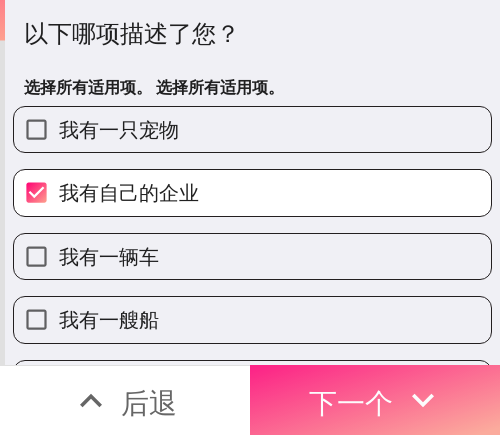 click 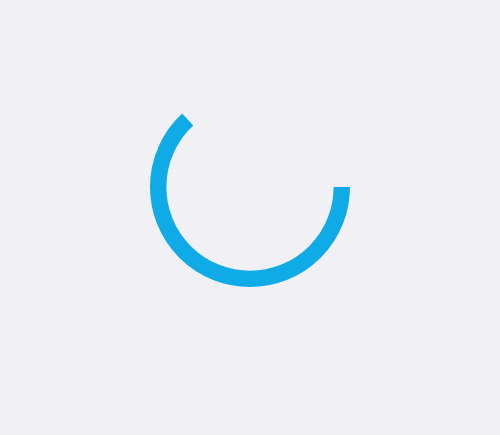scroll, scrollTop: 0, scrollLeft: 0, axis: both 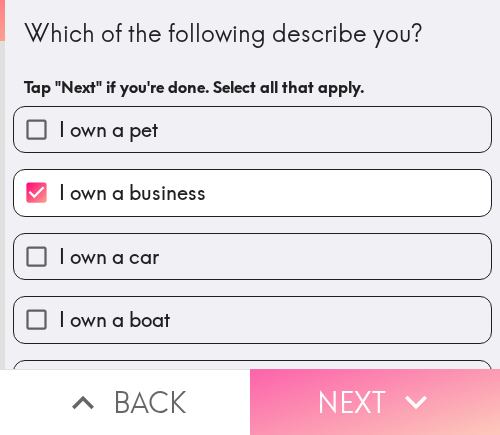 click 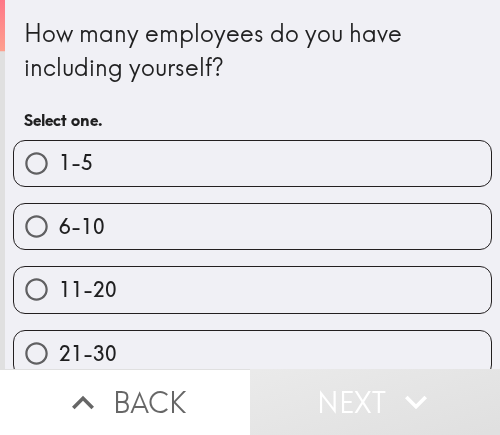 drag, startPoint x: 106, startPoint y: 225, endPoint x: 392, endPoint y: 226, distance: 286.00174 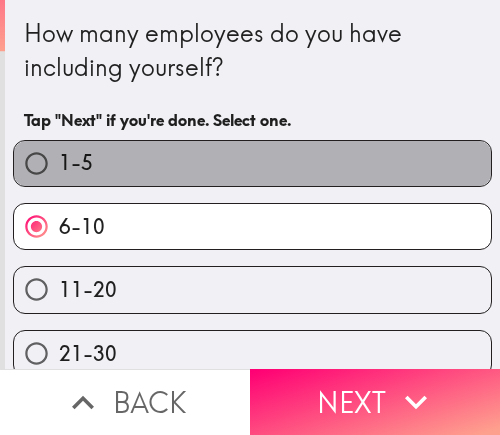 drag, startPoint x: 295, startPoint y: 167, endPoint x: 466, endPoint y: 166, distance: 171.00293 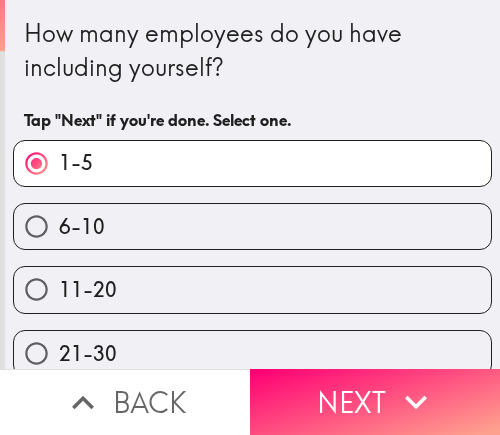 drag, startPoint x: 346, startPoint y: 384, endPoint x: 408, endPoint y: 384, distance: 62 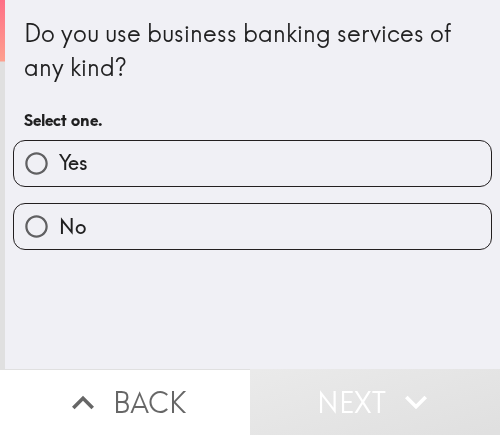 click on "Yes" at bounding box center (252, 163) 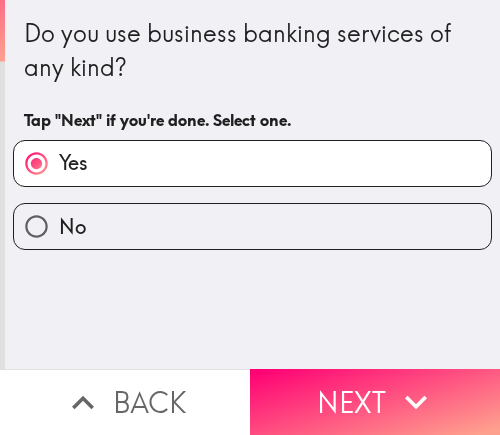 drag, startPoint x: 329, startPoint y: 398, endPoint x: 469, endPoint y: 398, distance: 140 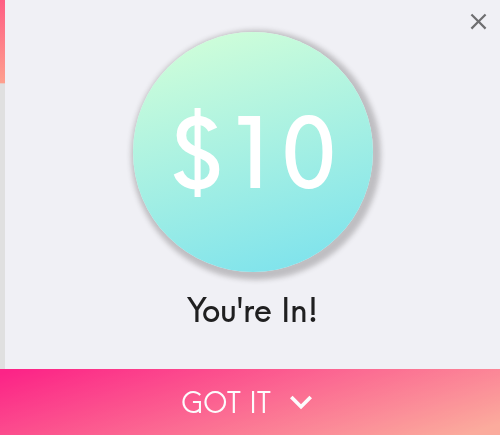 click on "Got it" at bounding box center [250, 402] 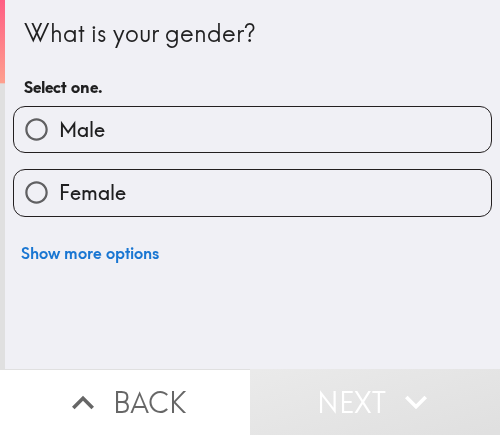 drag, startPoint x: 198, startPoint y: 52, endPoint x: 197, endPoint y: 91, distance: 39.012817 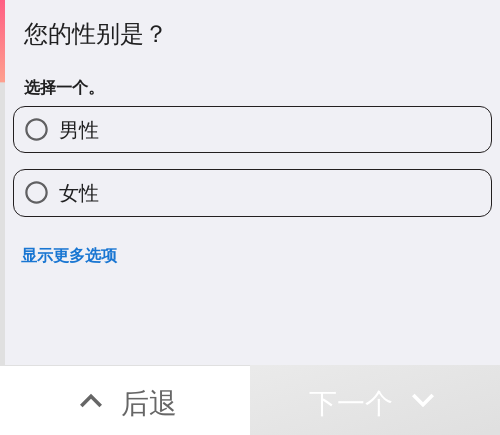 click on "男性" at bounding box center [252, 129] 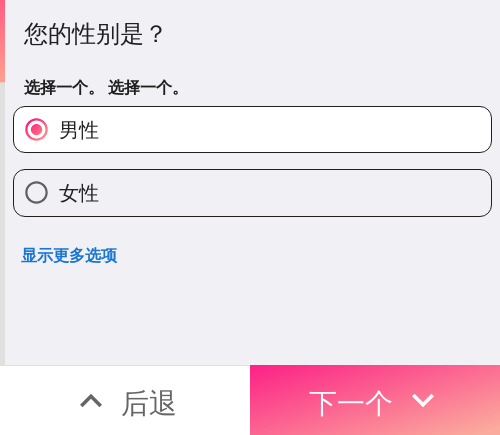 click on "下一个" at bounding box center (351, 402) 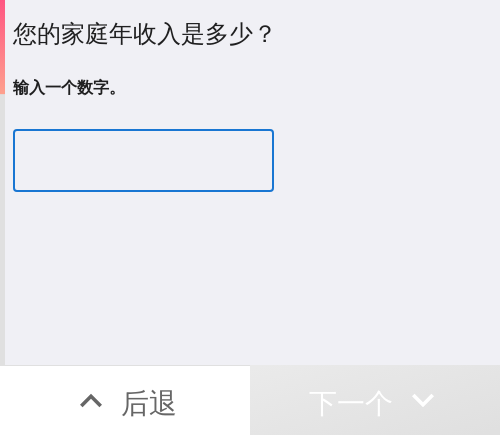 click at bounding box center (143, 161) 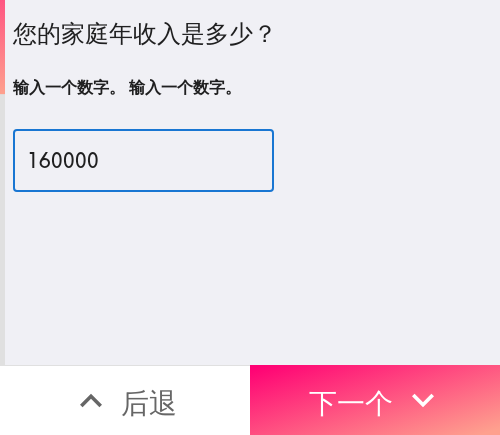 type on "160000" 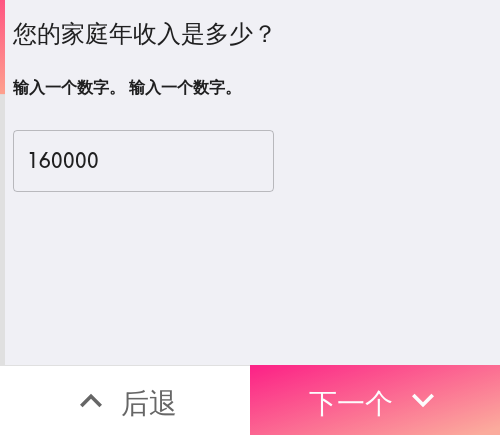 click on "下一个" at bounding box center [351, 402] 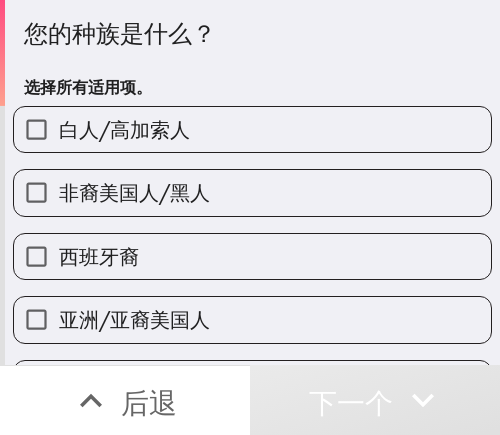 click on "非裔美国人/黑人" at bounding box center (134, 192) 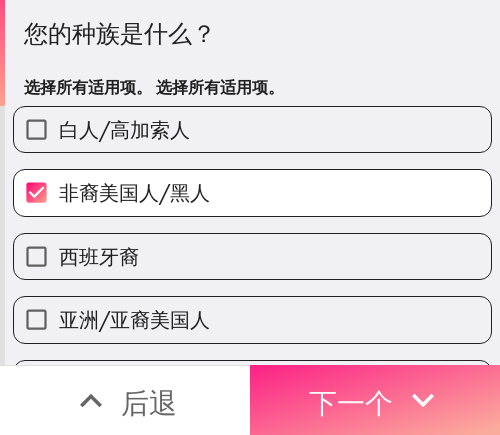 drag, startPoint x: 332, startPoint y: 392, endPoint x: 344, endPoint y: 392, distance: 12 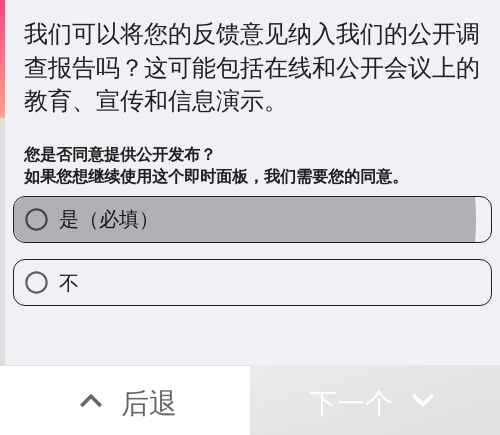 click on "是（必填）" at bounding box center (252, 219) 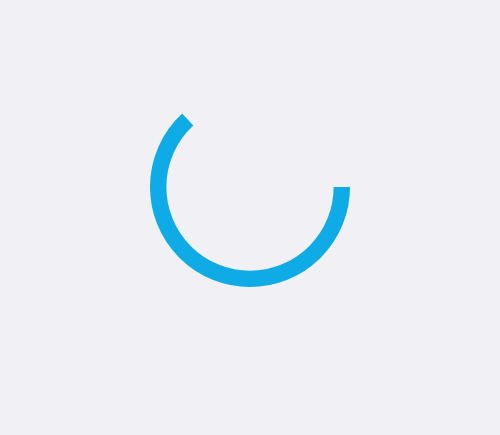 scroll, scrollTop: 0, scrollLeft: 0, axis: both 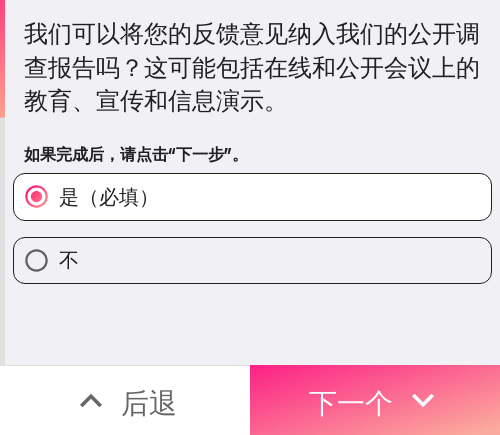 click on "下一个" at bounding box center [351, 402] 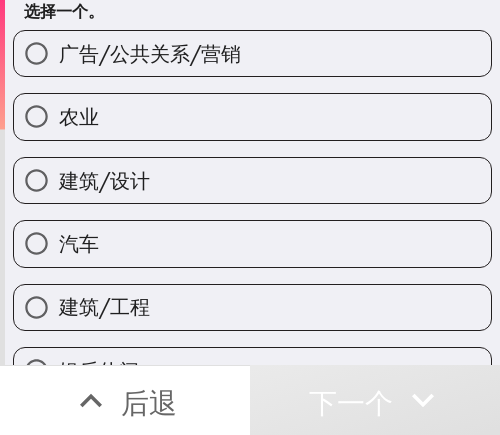 scroll, scrollTop: 300, scrollLeft: 0, axis: vertical 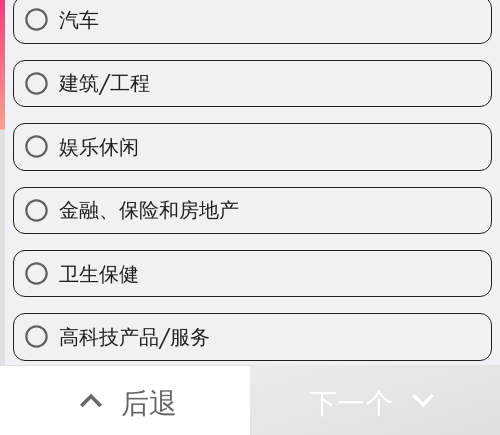 click on "建筑/工程" at bounding box center (252, 83) 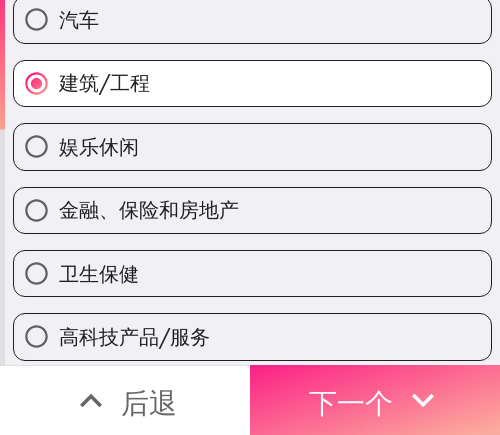click on "下一个" at bounding box center [375, 400] 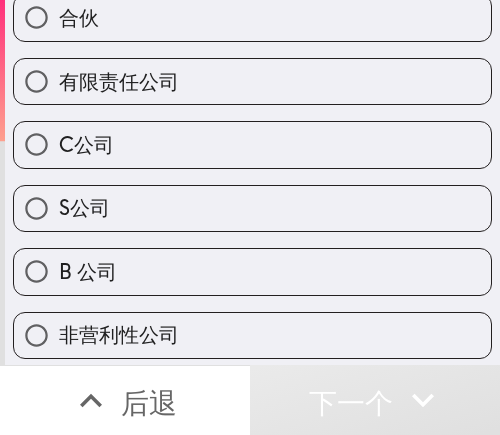 scroll, scrollTop: 0, scrollLeft: 0, axis: both 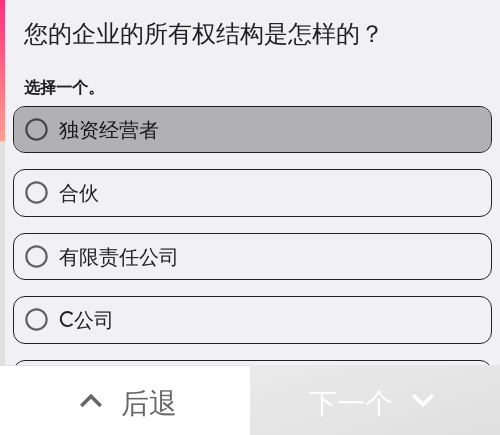 drag, startPoint x: 267, startPoint y: 131, endPoint x: 455, endPoint y: 131, distance: 188 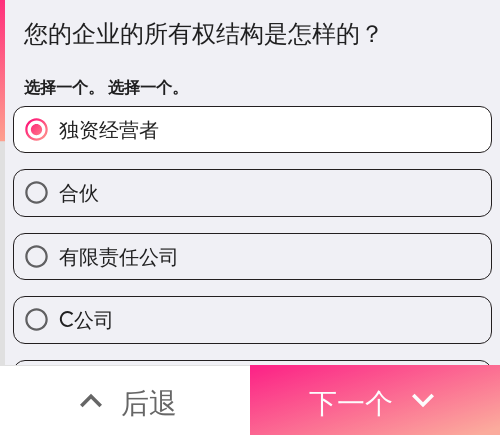 click on "下一个" at bounding box center (375, 400) 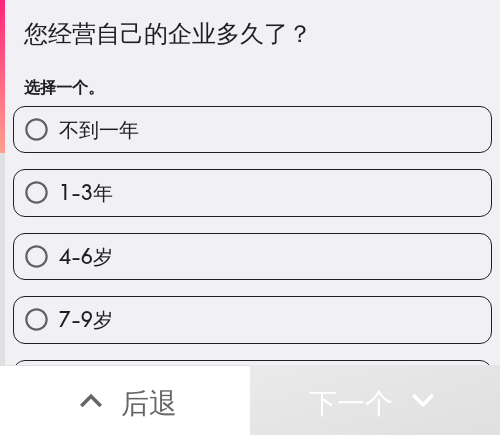 click on "7-9岁" at bounding box center (252, 319) 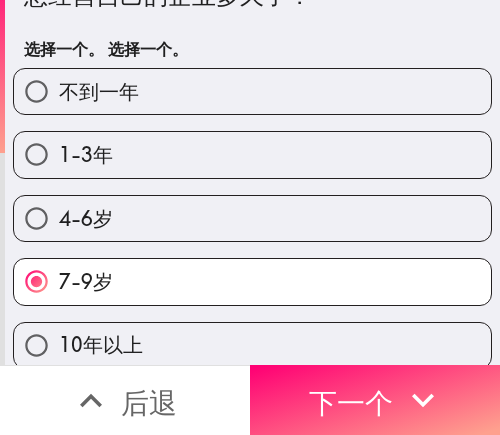scroll, scrollTop: 59, scrollLeft: 0, axis: vertical 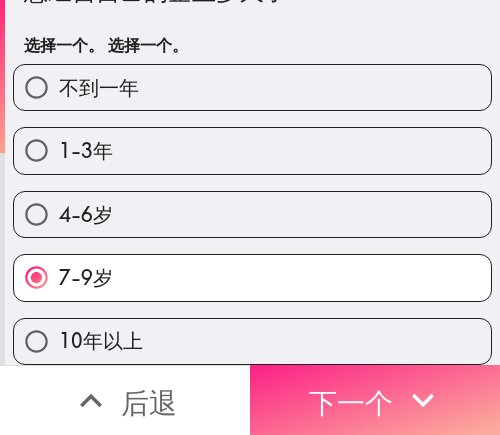 click on "下一个" at bounding box center [351, 402] 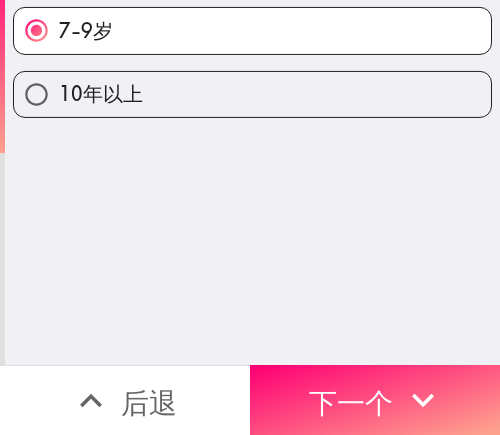 scroll, scrollTop: 0, scrollLeft: 0, axis: both 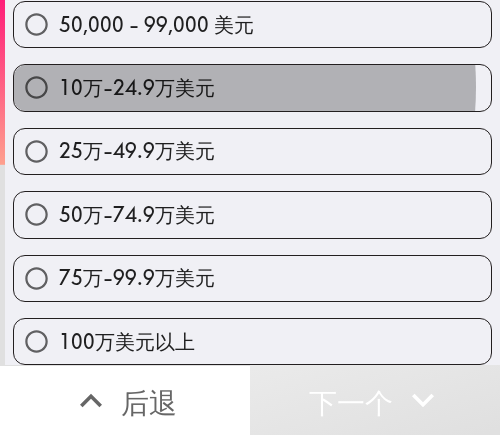 drag, startPoint x: 142, startPoint y: 70, endPoint x: 274, endPoint y: 72, distance: 132.01515 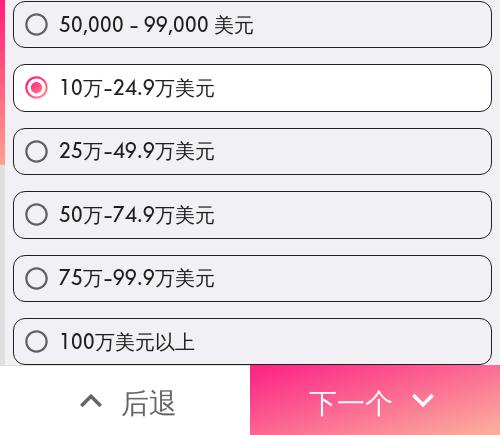 click on "下一个" at bounding box center (351, 400) 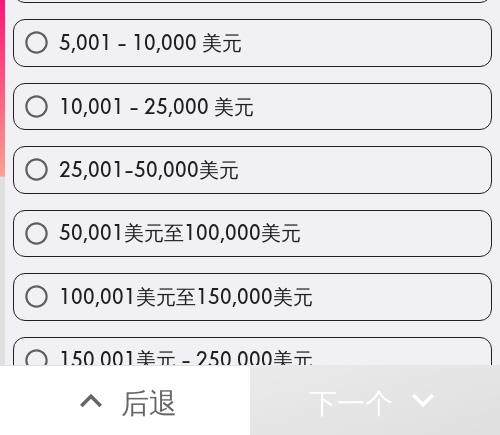 scroll, scrollTop: 83, scrollLeft: 0, axis: vertical 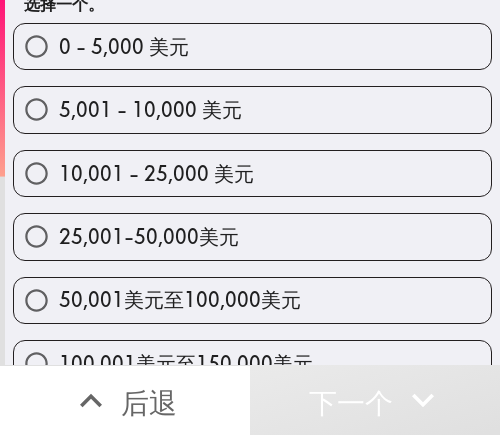 click on "10,001 - 25,000 美元" at bounding box center [252, 173] 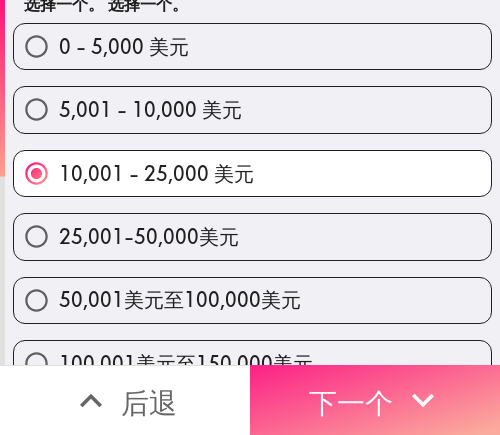 click on "下一个" at bounding box center (351, 402) 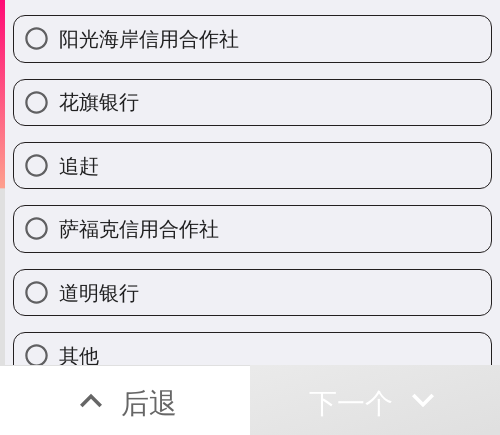 scroll, scrollTop: 767, scrollLeft: 0, axis: vertical 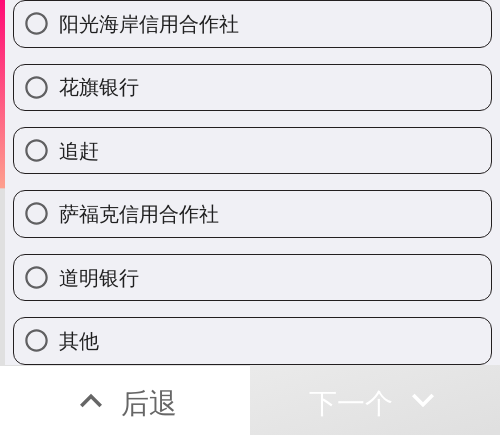 drag, startPoint x: 112, startPoint y: 258, endPoint x: 184, endPoint y: 251, distance: 72.33948 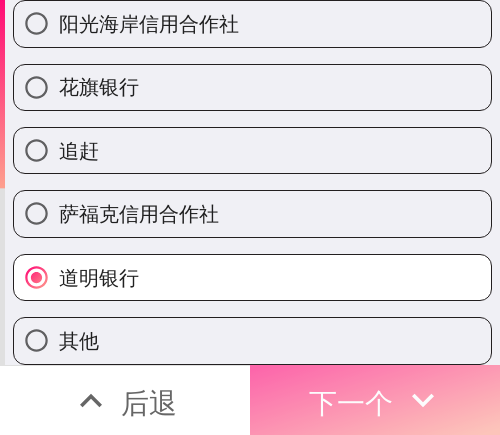 click 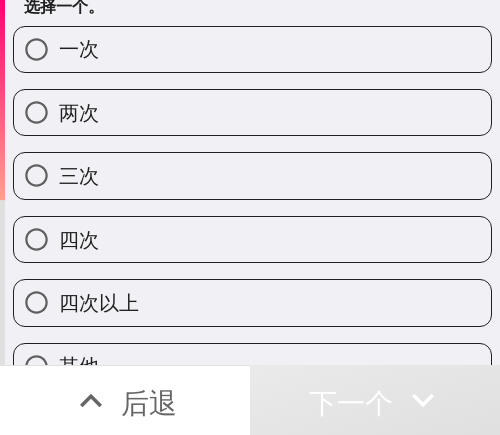 scroll, scrollTop: 0, scrollLeft: 0, axis: both 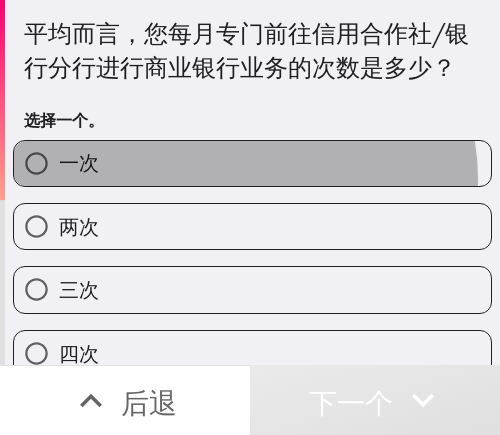 click on "一次" at bounding box center (252, 163) 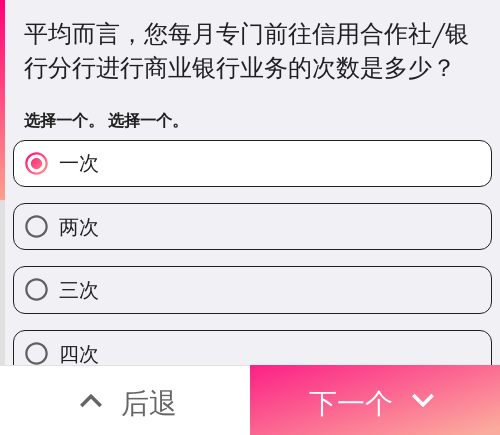 drag, startPoint x: 402, startPoint y: 383, endPoint x: 414, endPoint y: 382, distance: 12.0415945 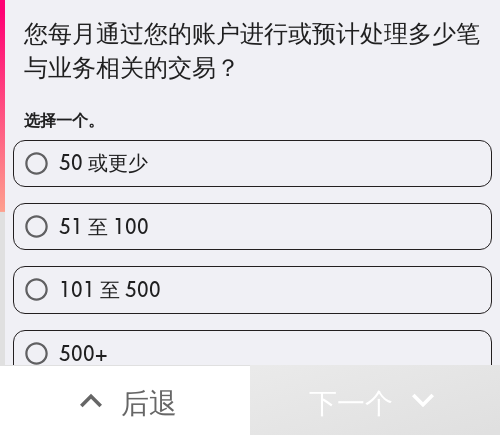 drag, startPoint x: 275, startPoint y: 171, endPoint x: 491, endPoint y: 154, distance: 216.66795 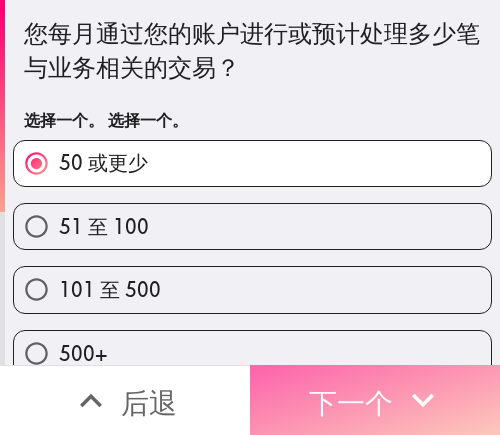 click on "下一个" at bounding box center [351, 402] 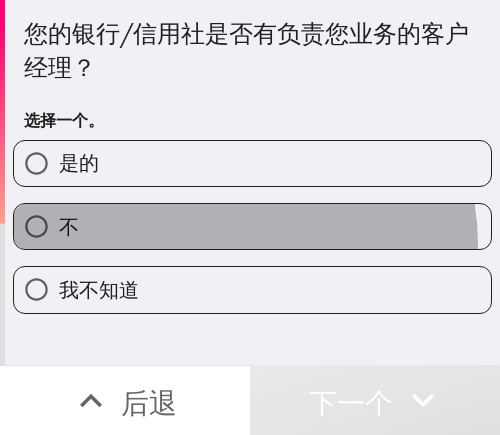drag, startPoint x: 213, startPoint y: 245, endPoint x: 476, endPoint y: 224, distance: 263.83707 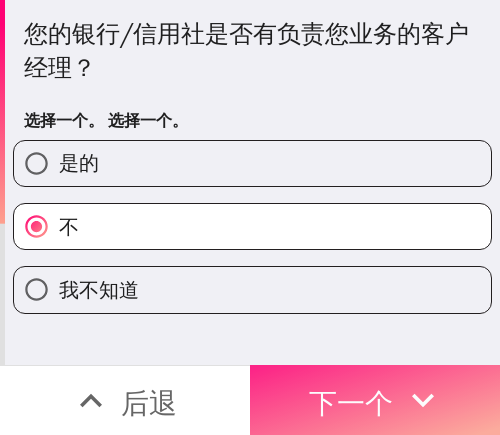 drag, startPoint x: 356, startPoint y: 394, endPoint x: 484, endPoint y: 391, distance: 128.03516 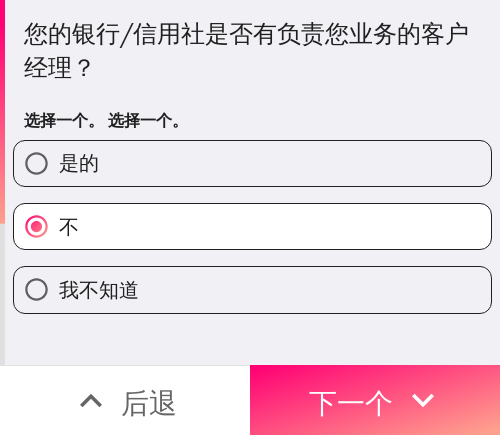 click on "下一个" at bounding box center (351, 402) 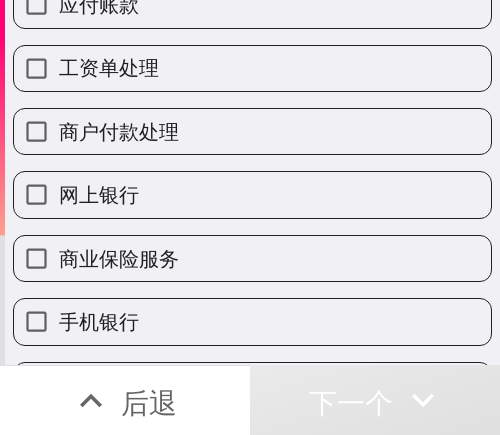scroll, scrollTop: 200, scrollLeft: 0, axis: vertical 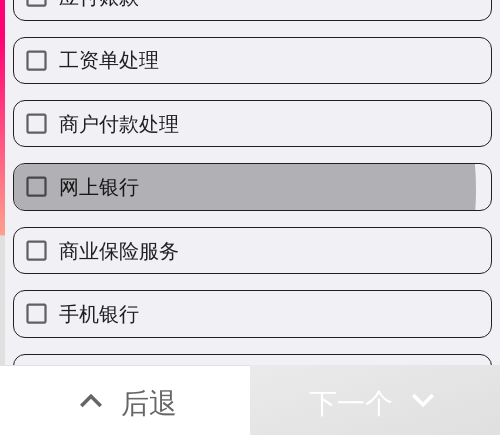 click on "网上银行" at bounding box center [252, 186] 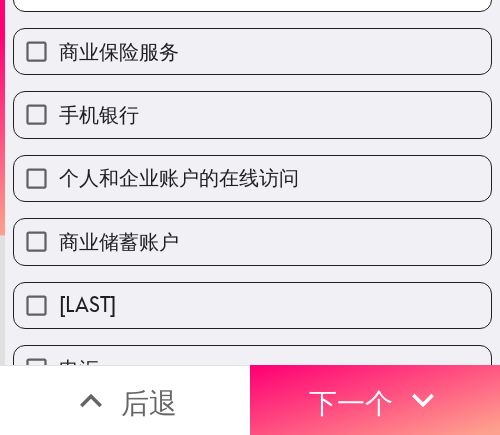 scroll, scrollTop: 400, scrollLeft: 0, axis: vertical 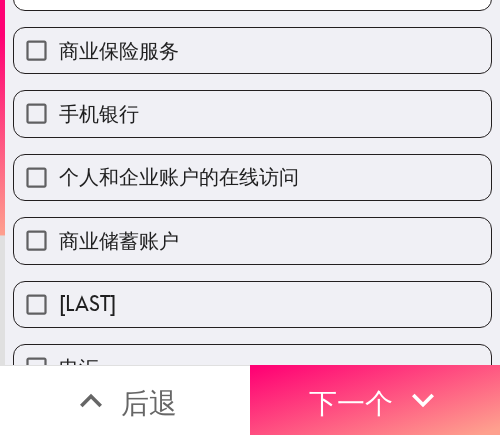 click on "商业储蓄账户" at bounding box center (119, 240) 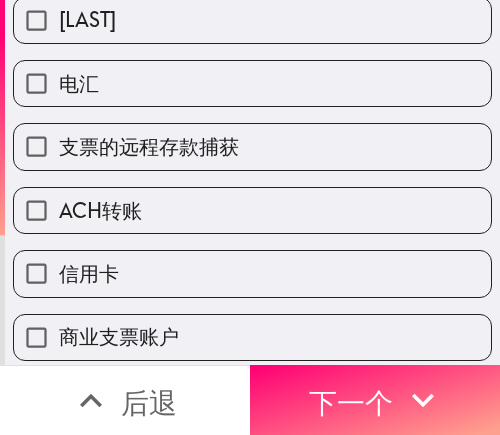 scroll, scrollTop: 800, scrollLeft: 0, axis: vertical 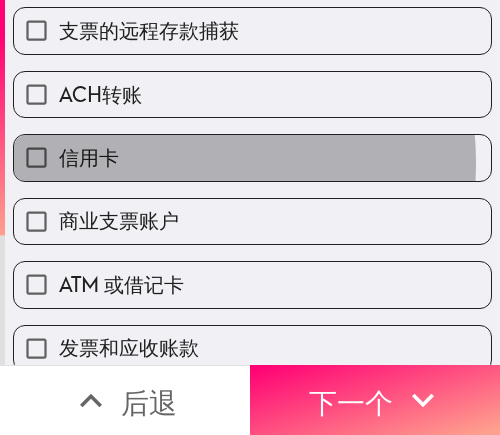 click on "信用卡" at bounding box center [252, 157] 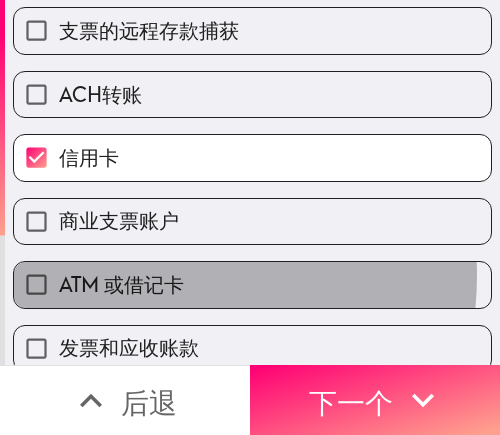click on "ATM 或借记卡" at bounding box center (121, 284) 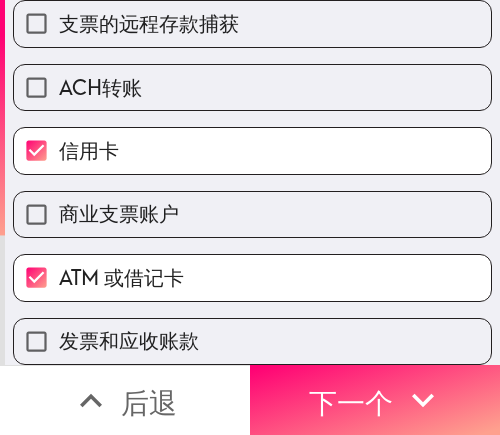 scroll, scrollTop: 824, scrollLeft: 0, axis: vertical 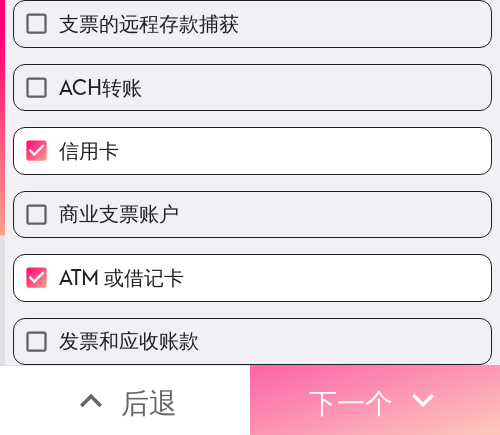 click on "下一个" at bounding box center [351, 402] 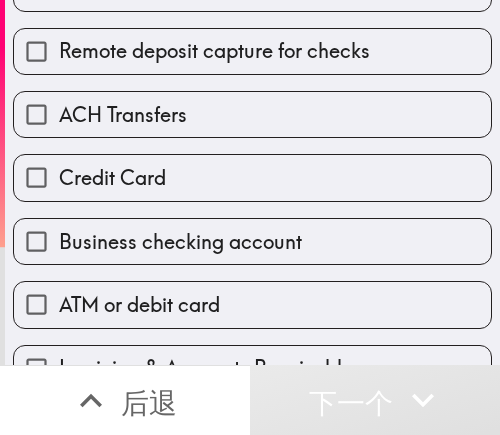 scroll, scrollTop: 746, scrollLeft: 0, axis: vertical 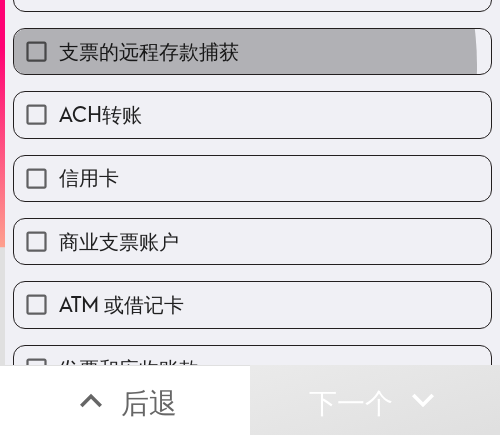 click on "支票的远程存款捕获" at bounding box center [252, 51] 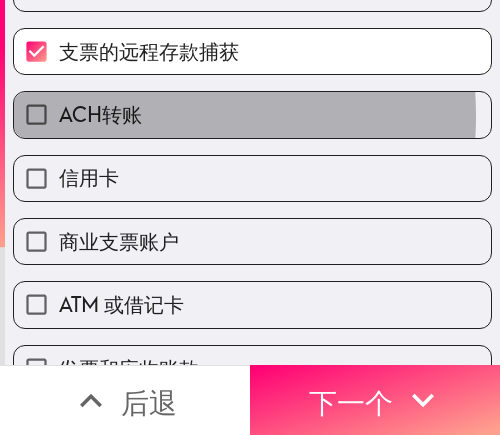 click on "ACH转账" at bounding box center (100, 114) 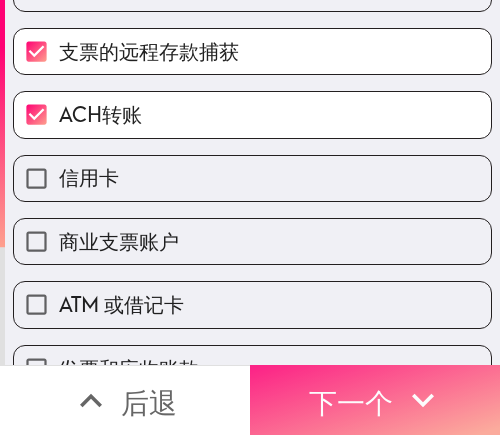 click on "下一个" at bounding box center (375, 400) 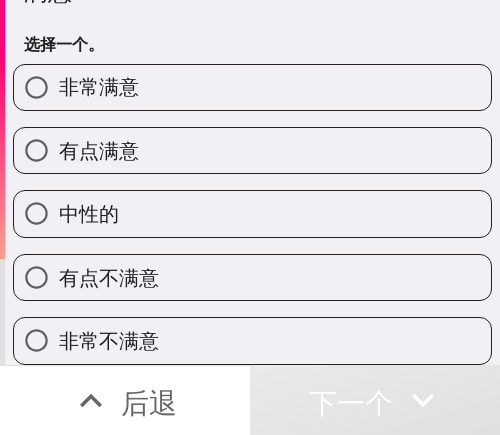 scroll, scrollTop: 92, scrollLeft: 0, axis: vertical 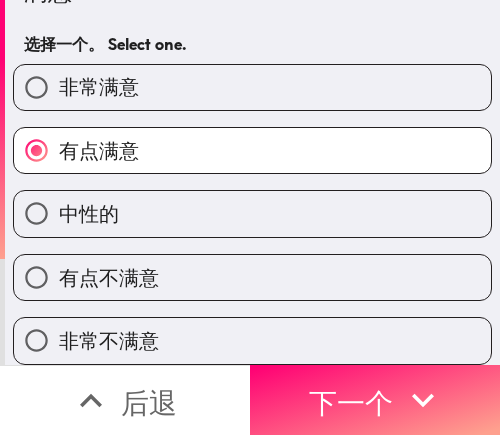drag, startPoint x: 355, startPoint y: 374, endPoint x: 491, endPoint y: 374, distance: 136 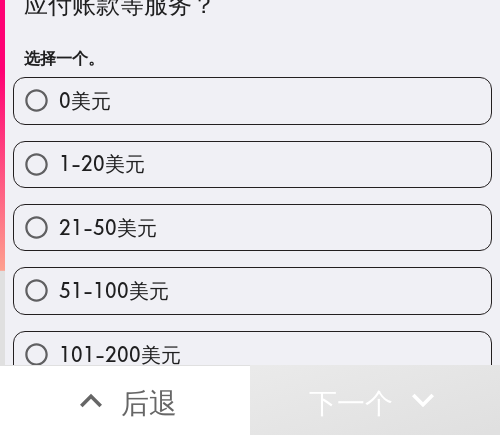 scroll, scrollTop: 190, scrollLeft: 0, axis: vertical 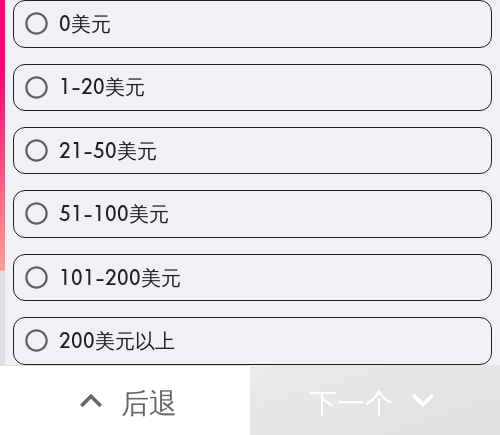 click on "21-50美元" at bounding box center (108, 150) 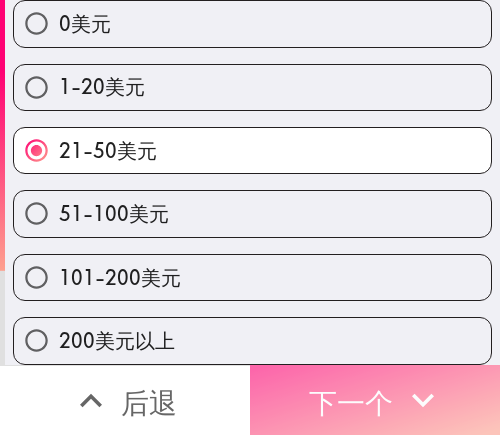 click on "下一个" at bounding box center [375, 400] 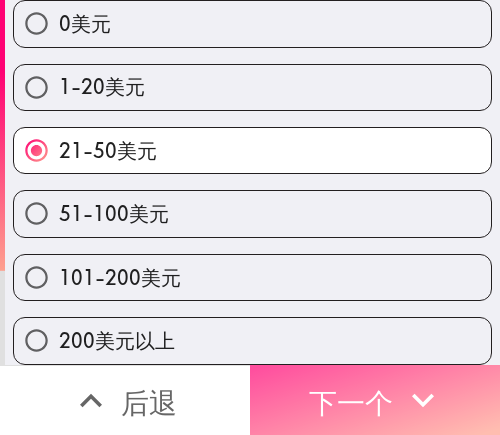 scroll, scrollTop: 36, scrollLeft: 0, axis: vertical 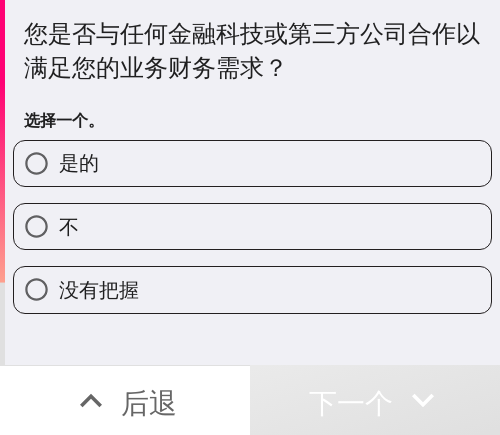 click on "不" at bounding box center (252, 226) 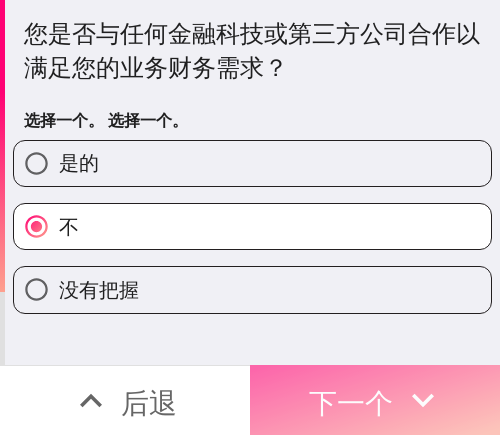 drag, startPoint x: 275, startPoint y: 372, endPoint x: 316, endPoint y: 372, distance: 41 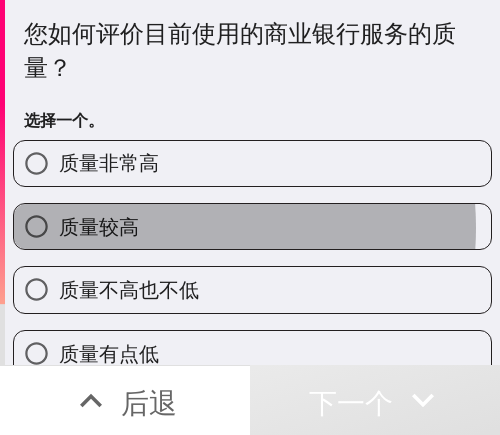 drag, startPoint x: 144, startPoint y: 228, endPoint x: 461, endPoint y: 228, distance: 317 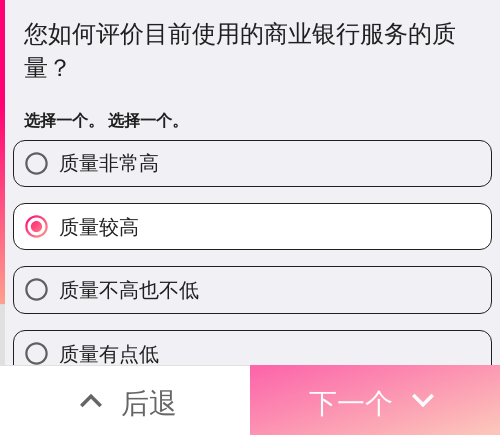 drag, startPoint x: 304, startPoint y: 400, endPoint x: 472, endPoint y: 400, distance: 168 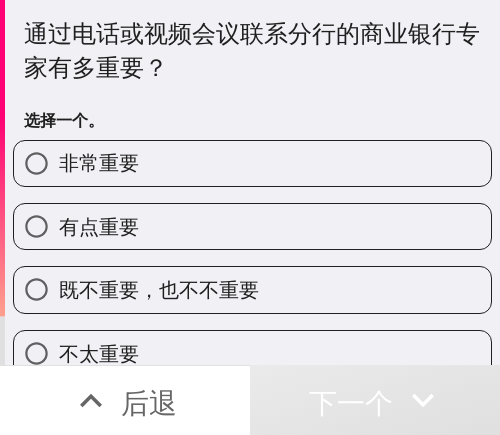 drag, startPoint x: 282, startPoint y: 173, endPoint x: 305, endPoint y: 172, distance: 23.021729 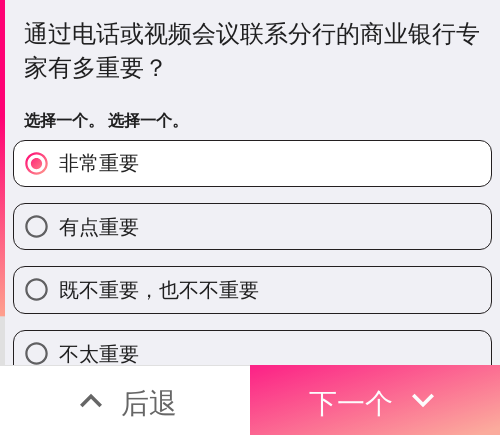click on "下一个" at bounding box center (351, 402) 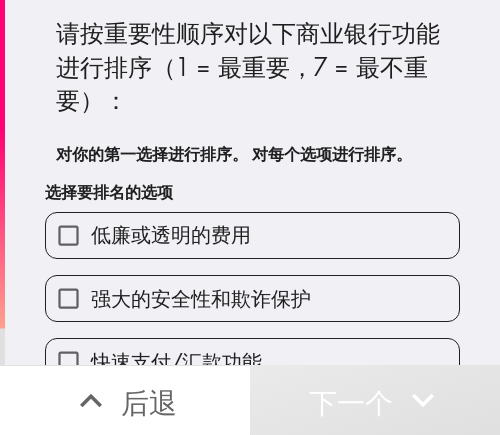 click on "强大的安全性和欺诈保护" at bounding box center [252, 298] 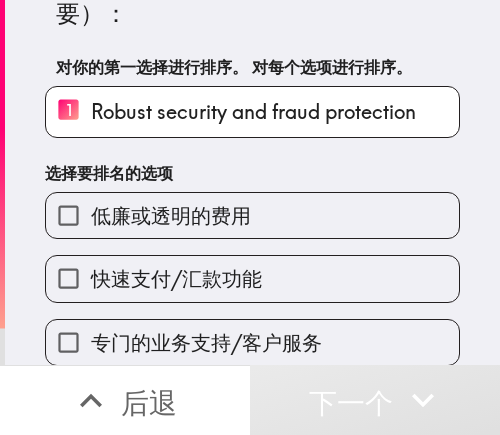 scroll, scrollTop: 200, scrollLeft: 0, axis: vertical 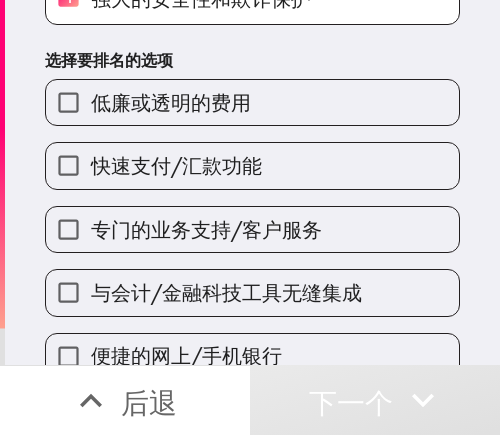 click on "专门的业务支持/客户服务" at bounding box center [252, 229] 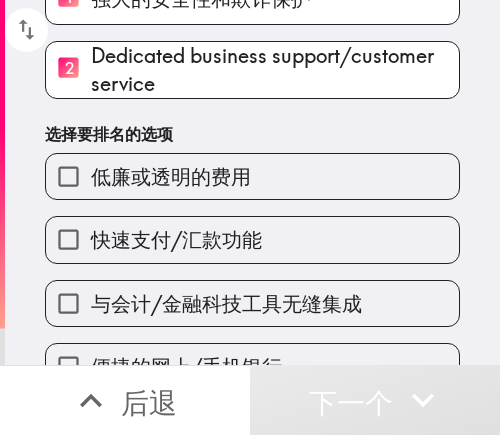 click on "低廉或透明的费用" at bounding box center [171, 176] 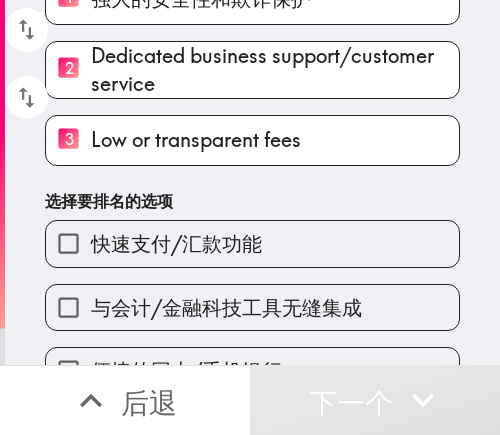 drag, startPoint x: 188, startPoint y: 235, endPoint x: 183, endPoint y: 258, distance: 23.537205 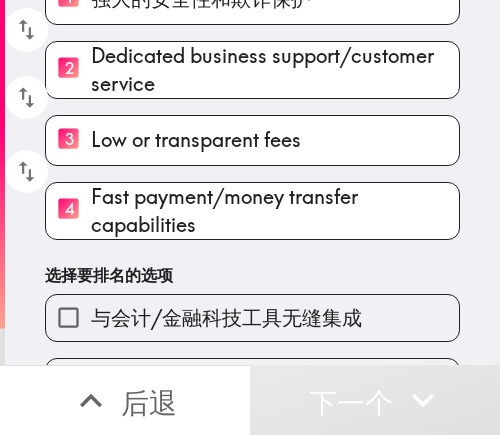 click on "与会计/金融科技工具无缝集成" at bounding box center [226, 317] 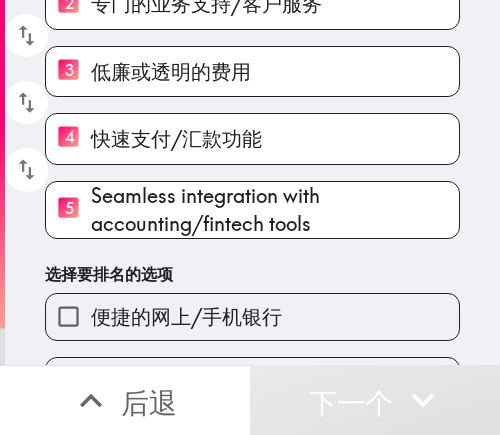 scroll, scrollTop: 312, scrollLeft: 0, axis: vertical 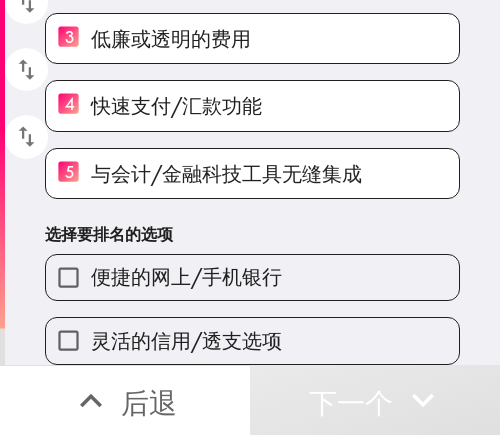 drag, startPoint x: 168, startPoint y: 321, endPoint x: 204, endPoint y: 280, distance: 54.56189 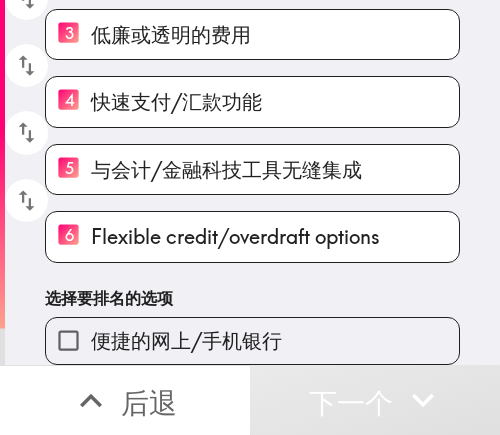 click on "便捷的网上/手机银行" at bounding box center (186, 340) 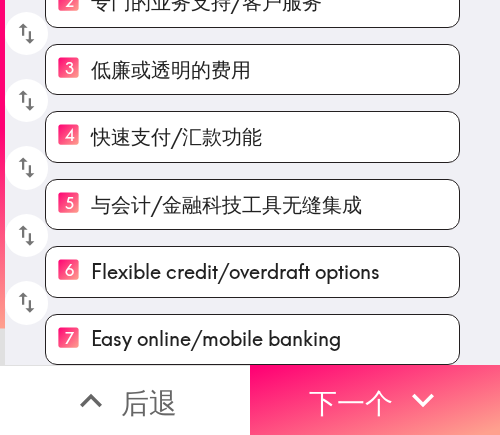 scroll, scrollTop: 281, scrollLeft: 0, axis: vertical 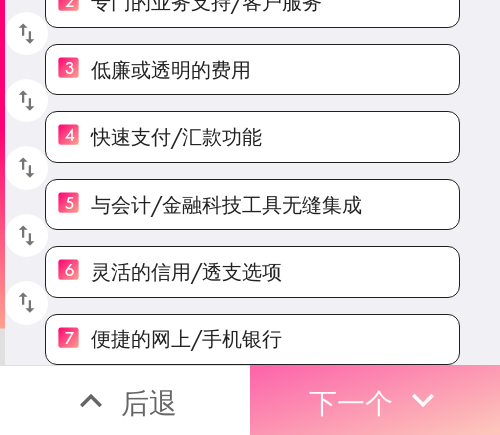click on "下一个" at bounding box center [351, 402] 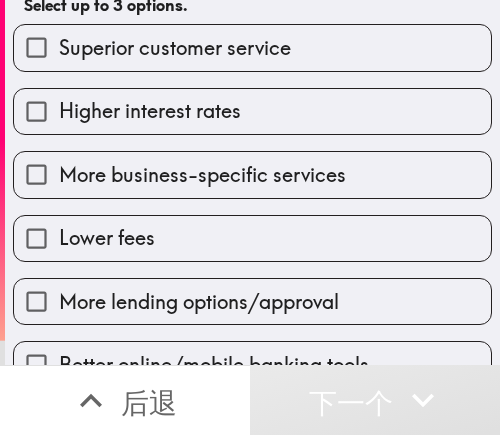 scroll, scrollTop: 149, scrollLeft: 0, axis: vertical 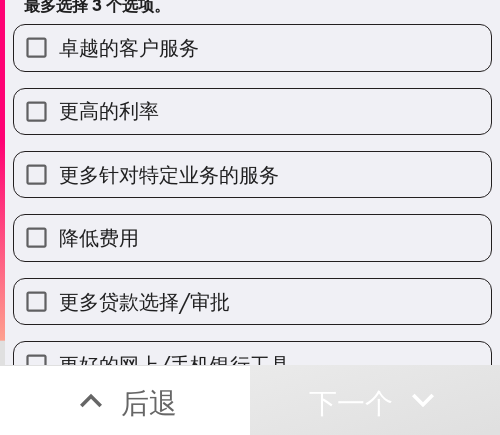 click on "降低费用" at bounding box center [252, 237] 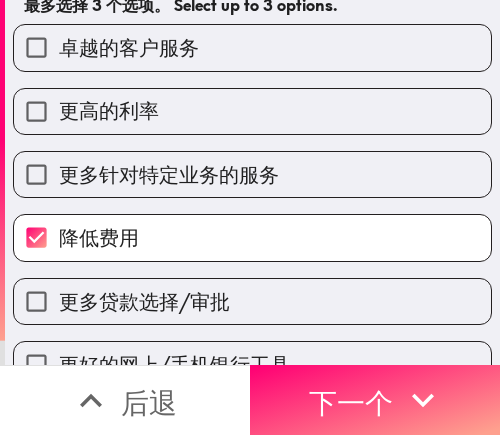 click on "更多针对特定业务的服务" at bounding box center [169, 174] 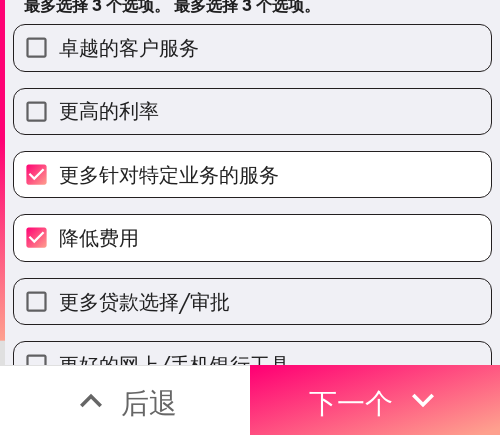 click on "卓越的客户服务" at bounding box center [252, 47] 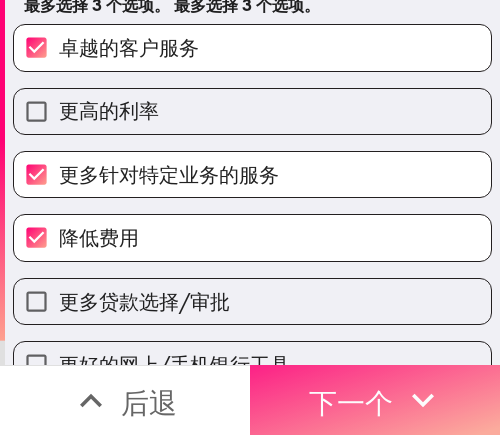 click on "下一个" at bounding box center [351, 402] 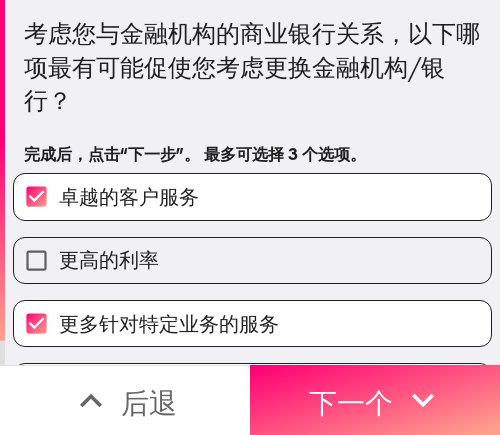 scroll, scrollTop: 0, scrollLeft: 0, axis: both 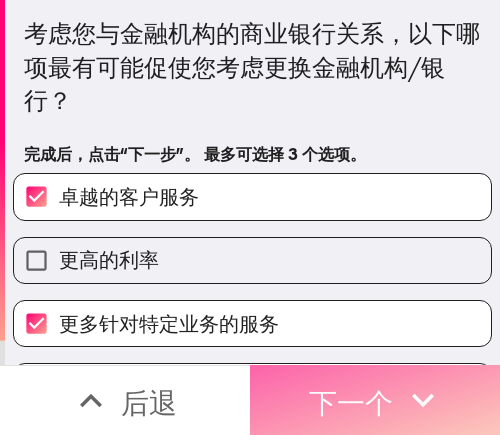 click on "下一个" at bounding box center (351, 402) 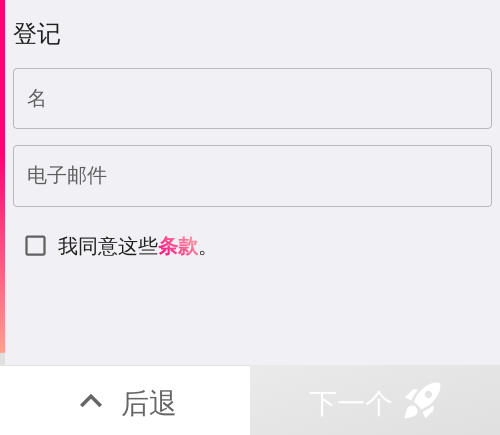 click on "名" at bounding box center (252, 99) 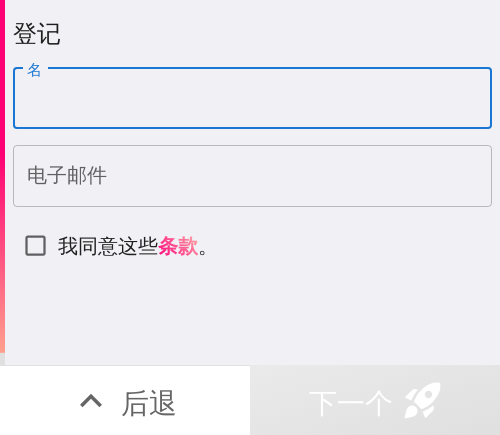 paste on "[FIRST]" 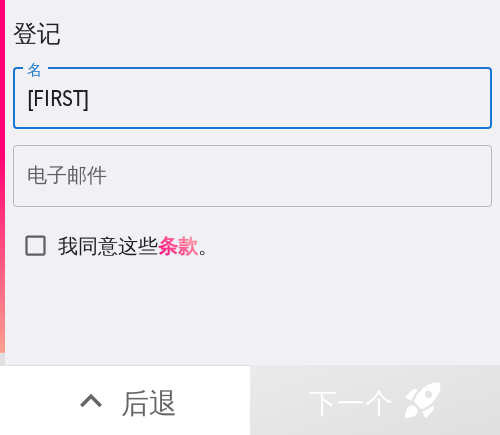 type on "[FIRST]" 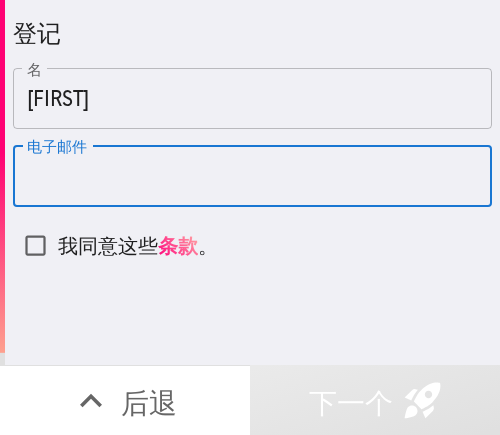 click on "电子邮件" at bounding box center (252, 176) 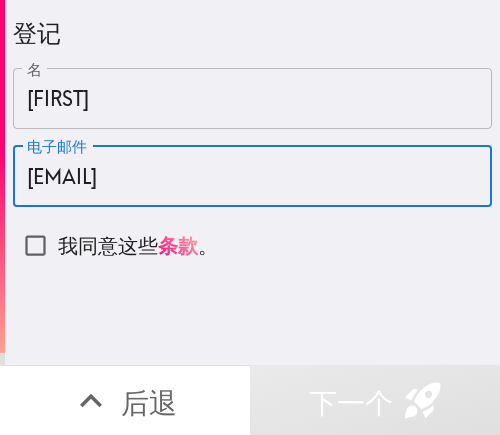 type on "[EMAIL]" 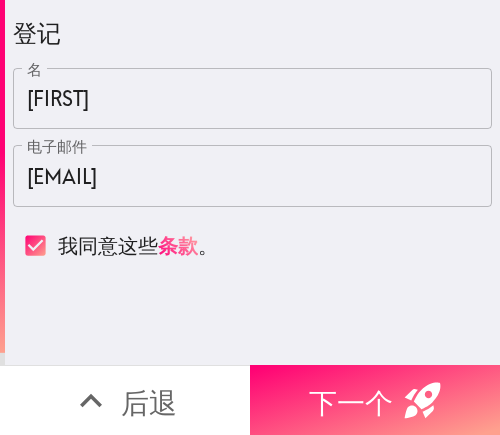 drag, startPoint x: 349, startPoint y: 372, endPoint x: 463, endPoint y: 373, distance: 114.00439 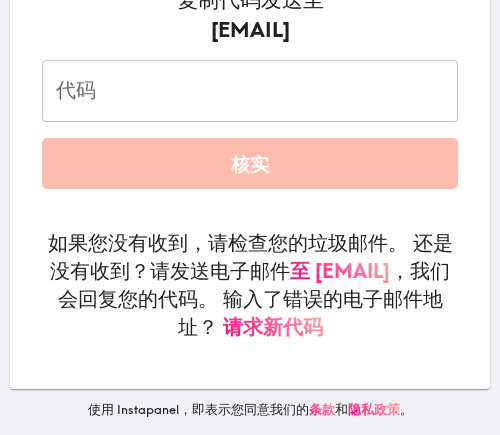 scroll, scrollTop: 337, scrollLeft: 0, axis: vertical 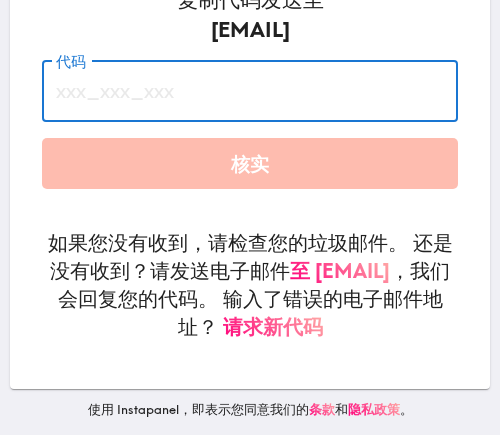 paste on "nHr_pBr_568" 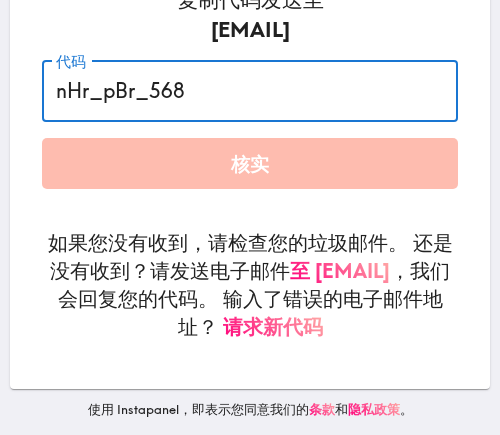 type on "nHr_pBr_568" 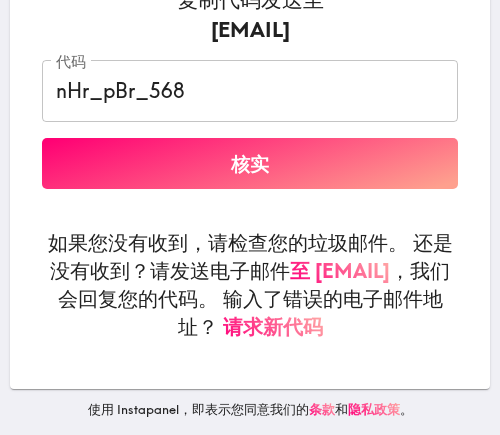 click on "核实" at bounding box center [250, 163] 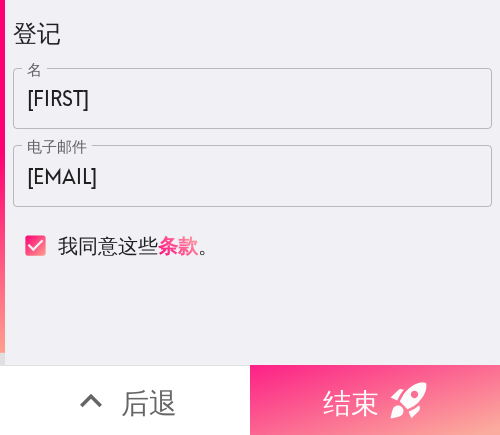 scroll, scrollTop: 0, scrollLeft: 0, axis: both 